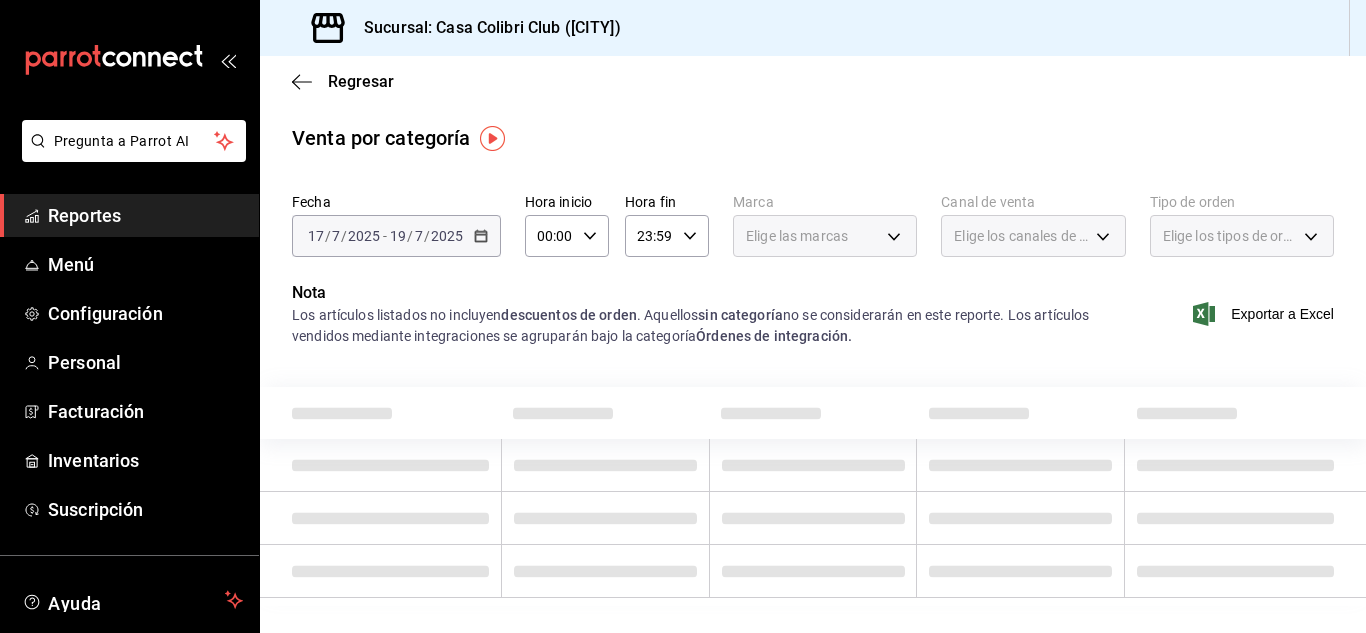 scroll, scrollTop: 0, scrollLeft: 0, axis: both 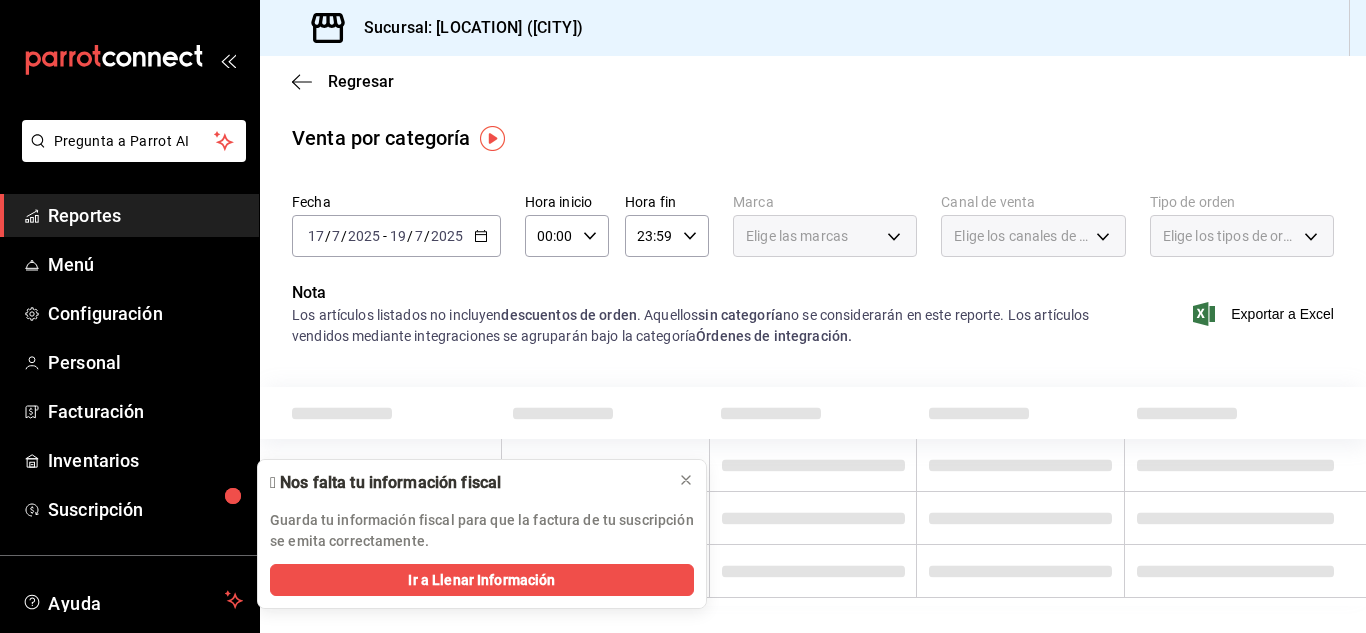 click on "2025" at bounding box center (364, 236) 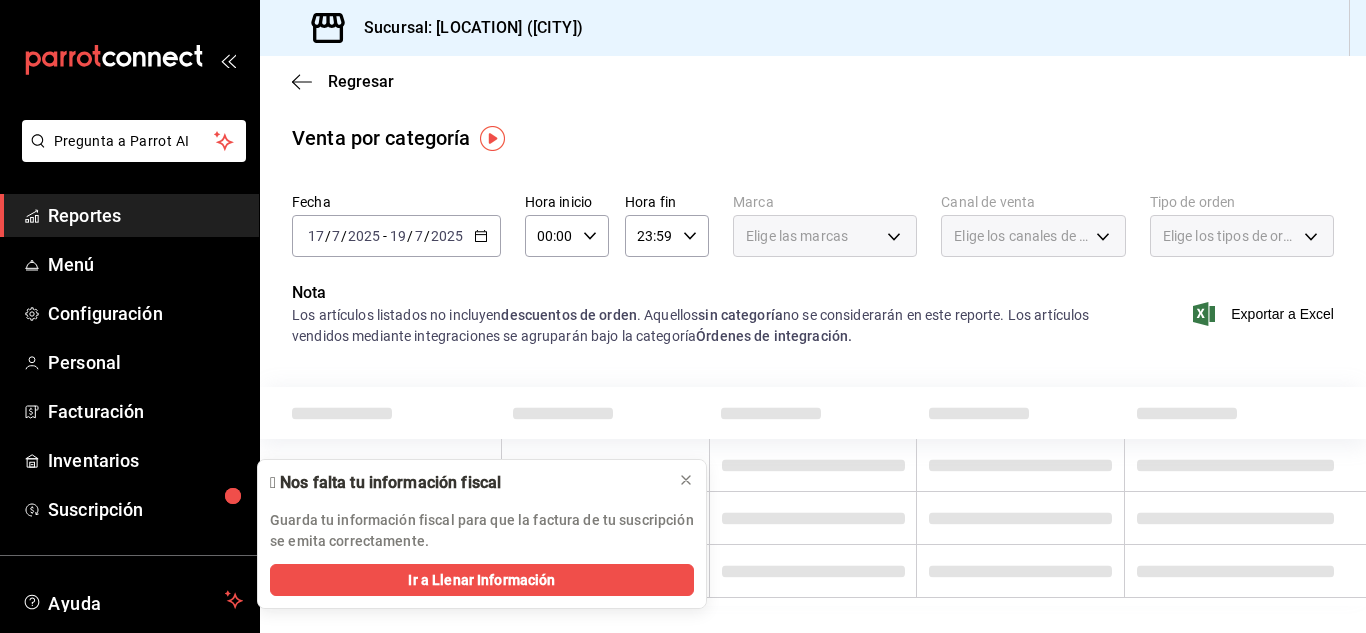 click on "2025" at bounding box center (447, 236) 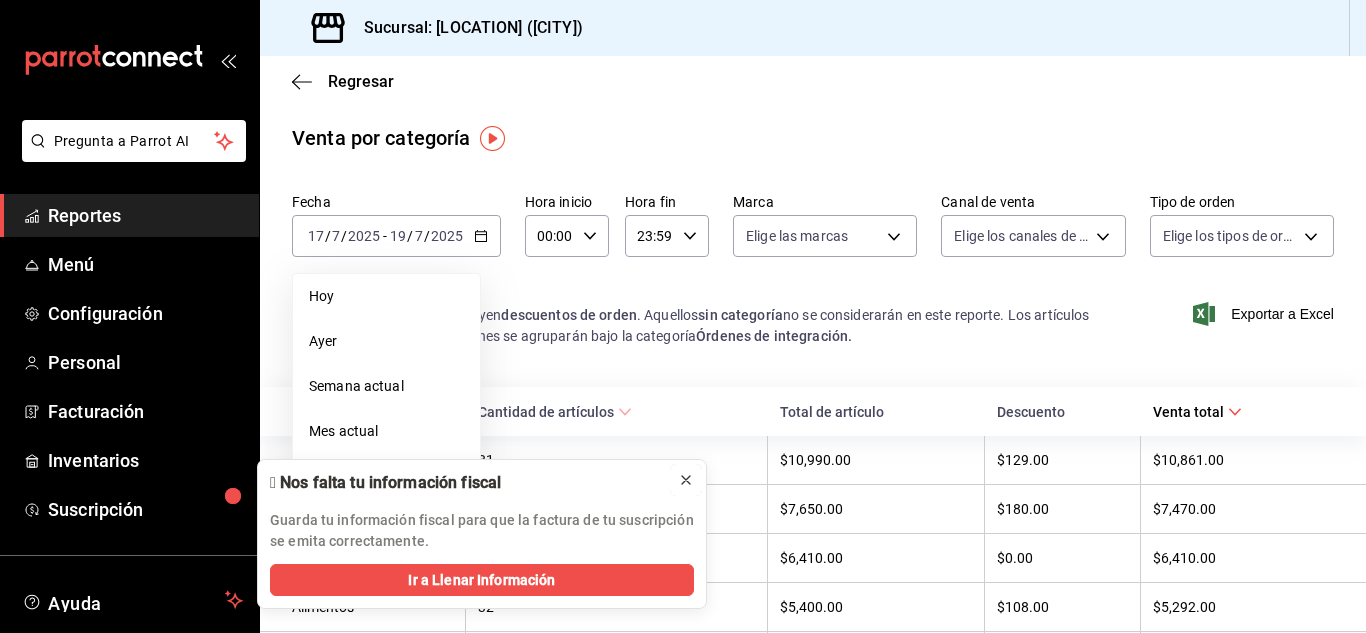 click at bounding box center (686, 480) 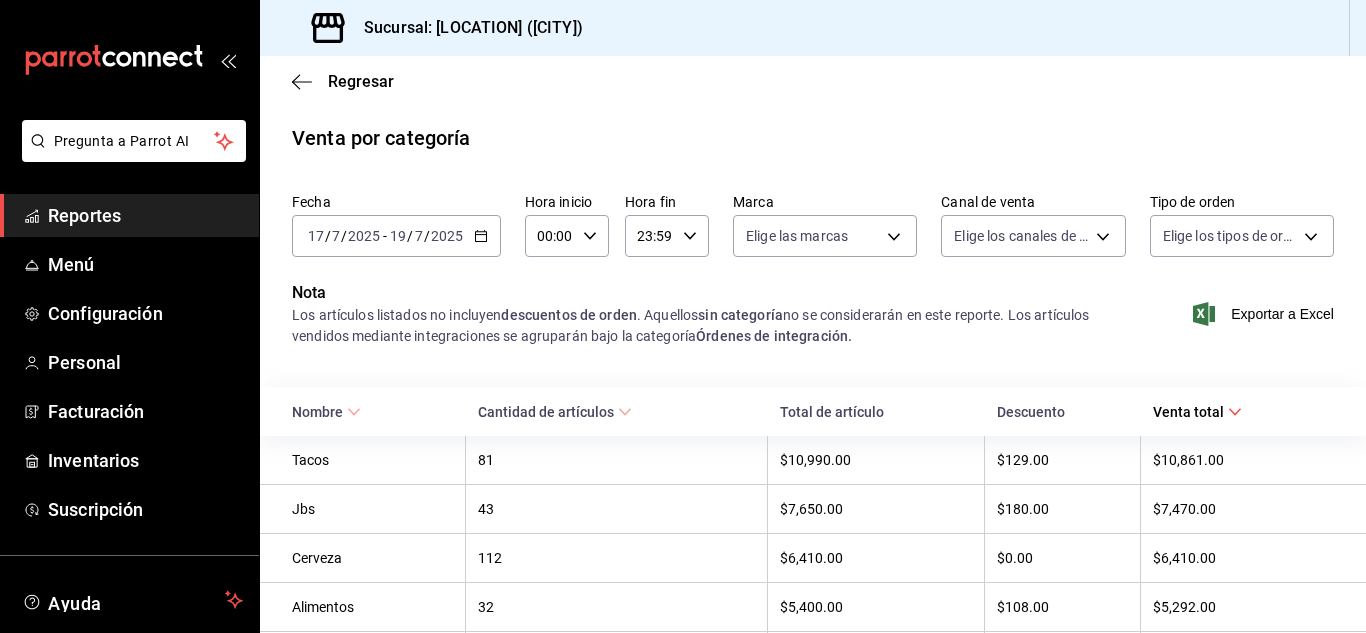 scroll, scrollTop: 182, scrollLeft: 0, axis: vertical 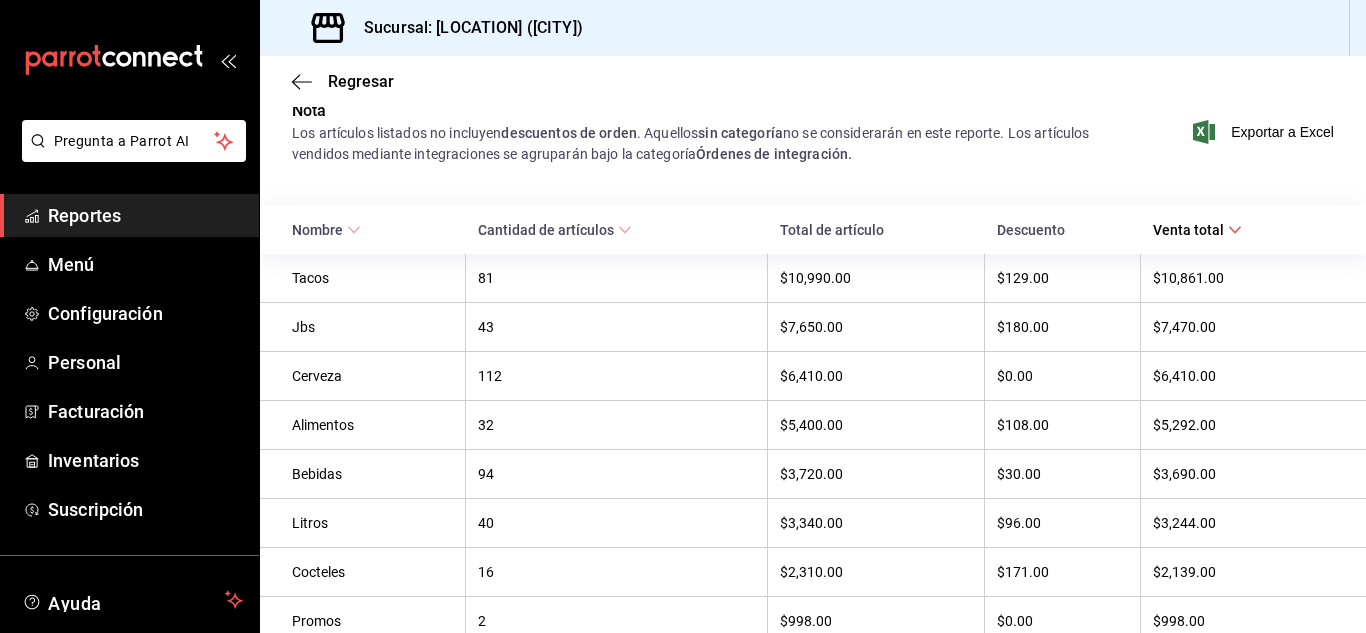 click on "Tacos" at bounding box center (372, 278) 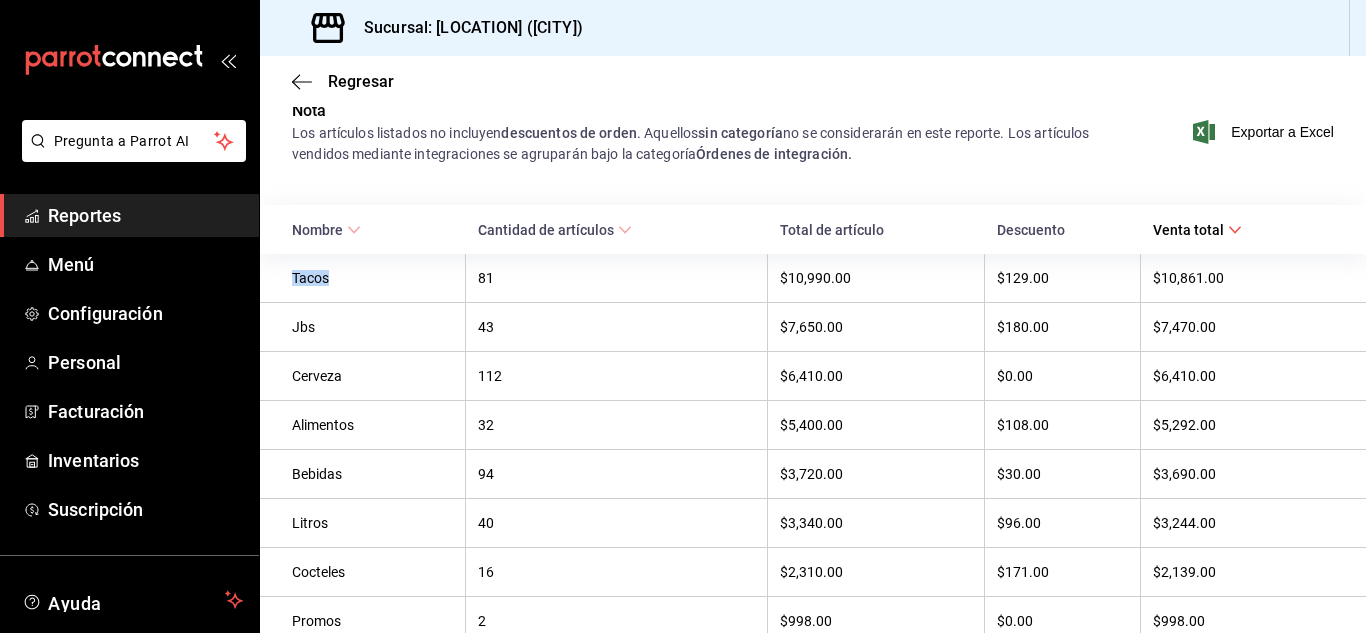 click on "Tacos" at bounding box center (372, 278) 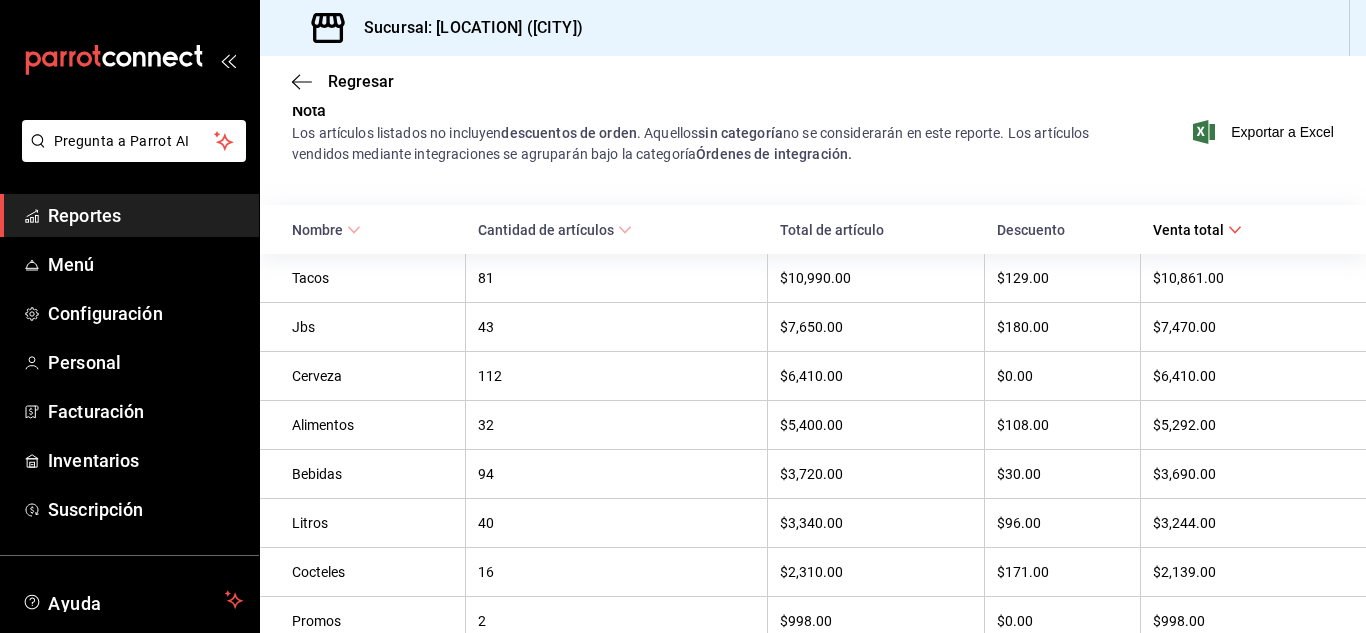 click on "Cantidad de artículos" at bounding box center (617, 229) 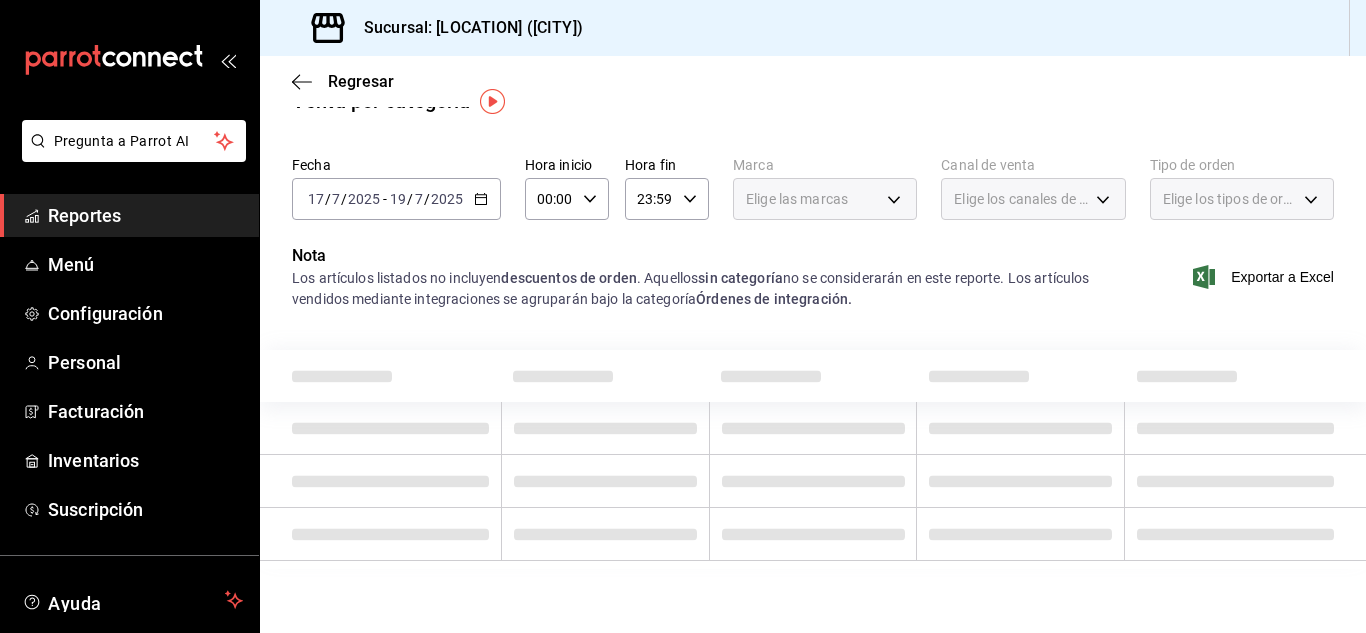 click on "Fecha [DATE] [DATE] - [DATE] [DATE] Hora inicio 00:00 Hora inicio Hora fin 23:59 Hora fin Marca Elige las marcas Canal de venta Elige los canales de venta Tipo de orden Elige los tipos de orden" at bounding box center (813, 196) 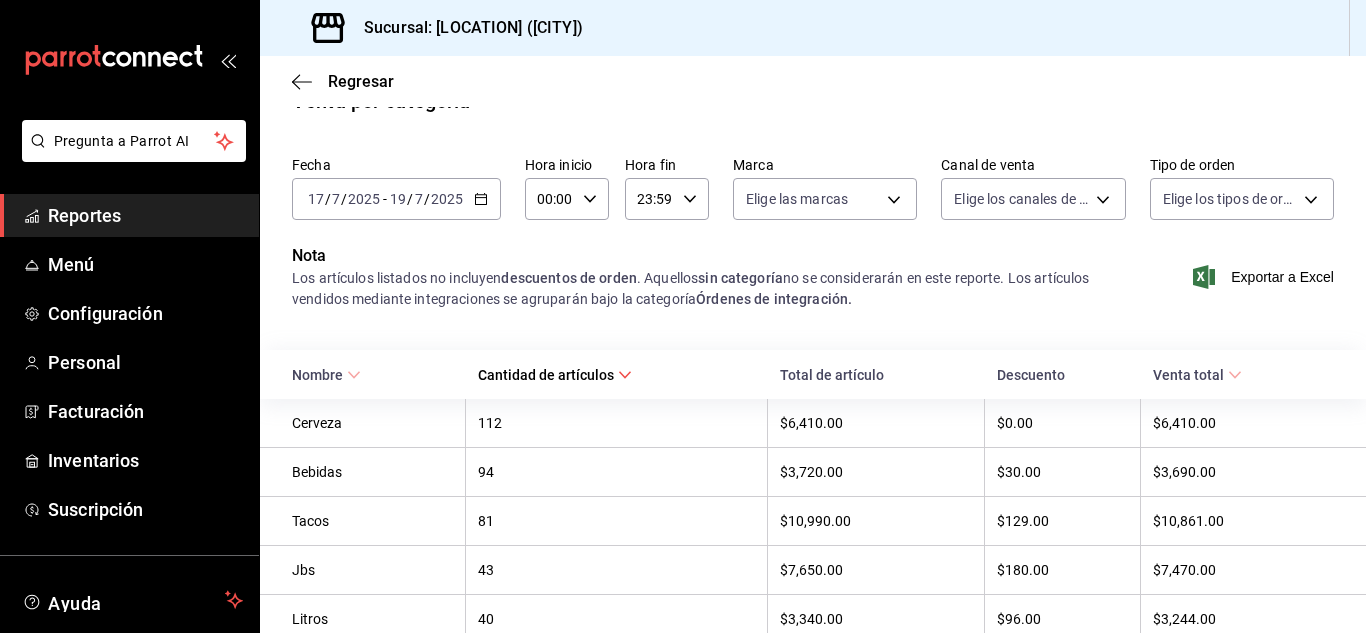 scroll, scrollTop: 182, scrollLeft: 0, axis: vertical 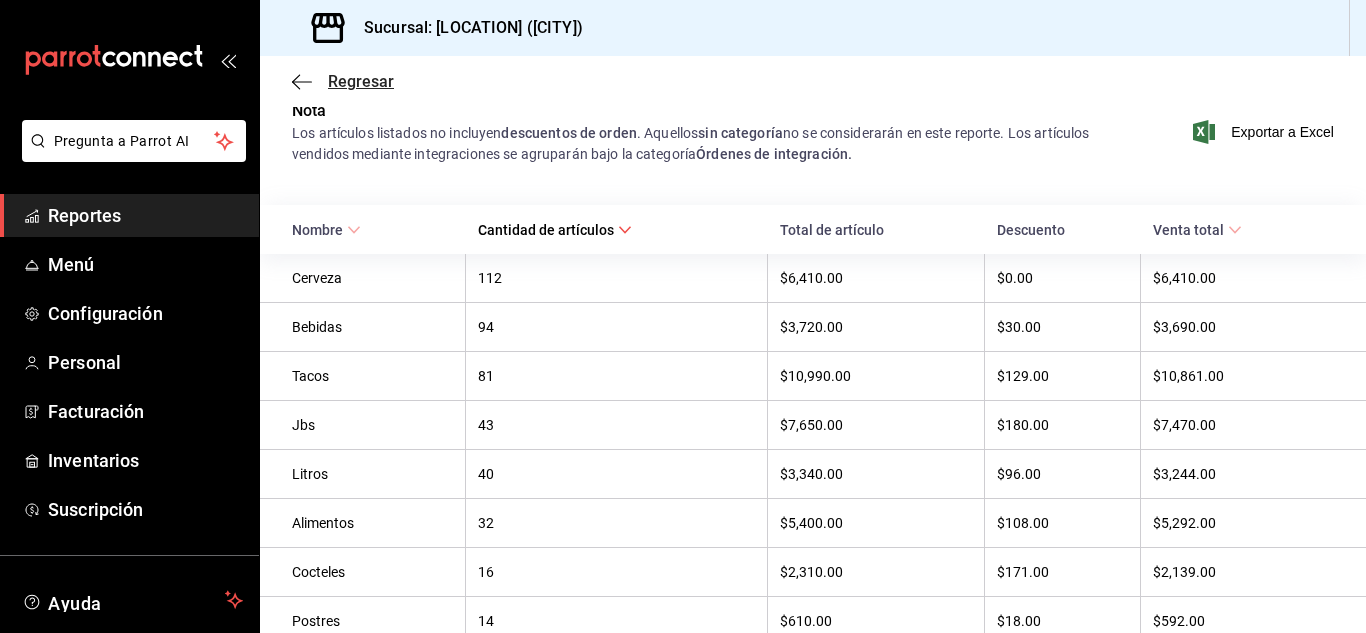 click 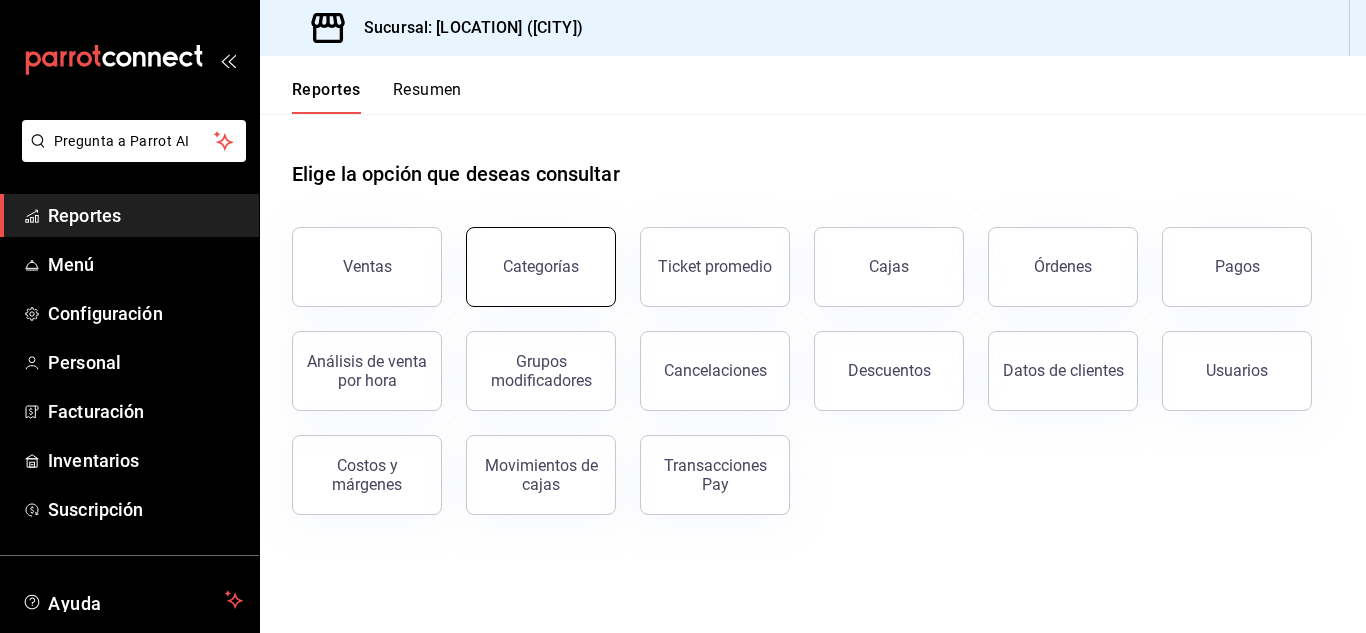 click on "Categorías" at bounding box center [541, 267] 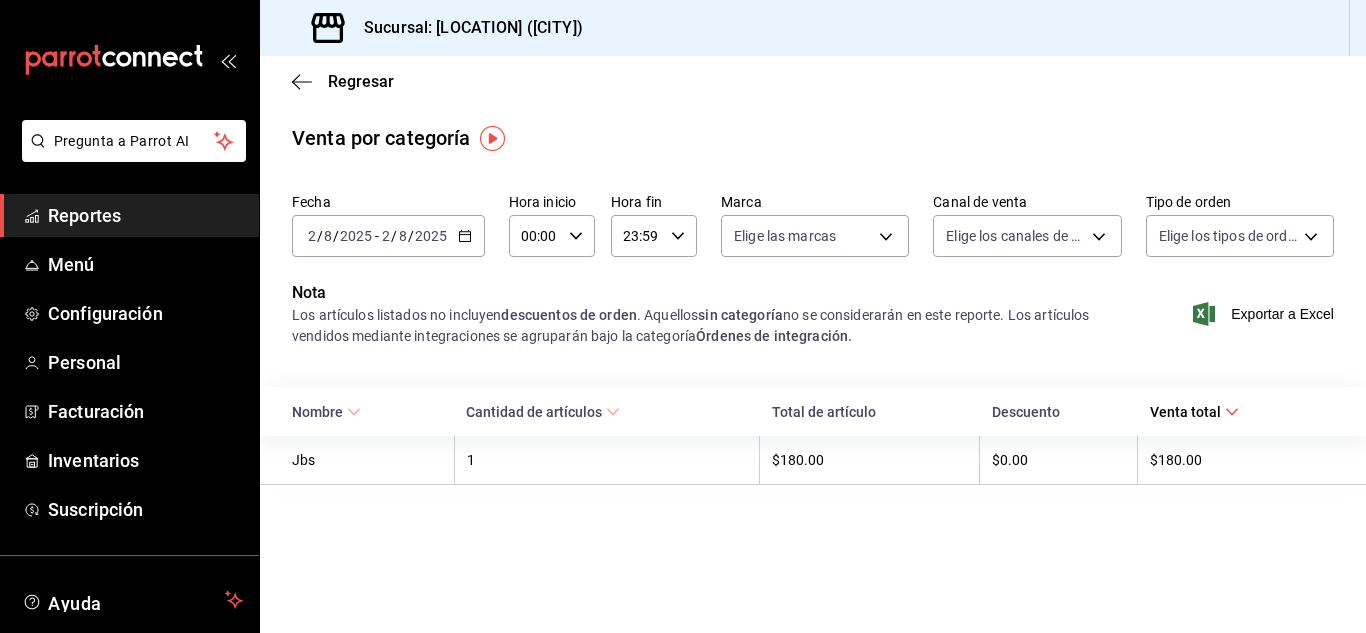 click on "2025" at bounding box center (431, 236) 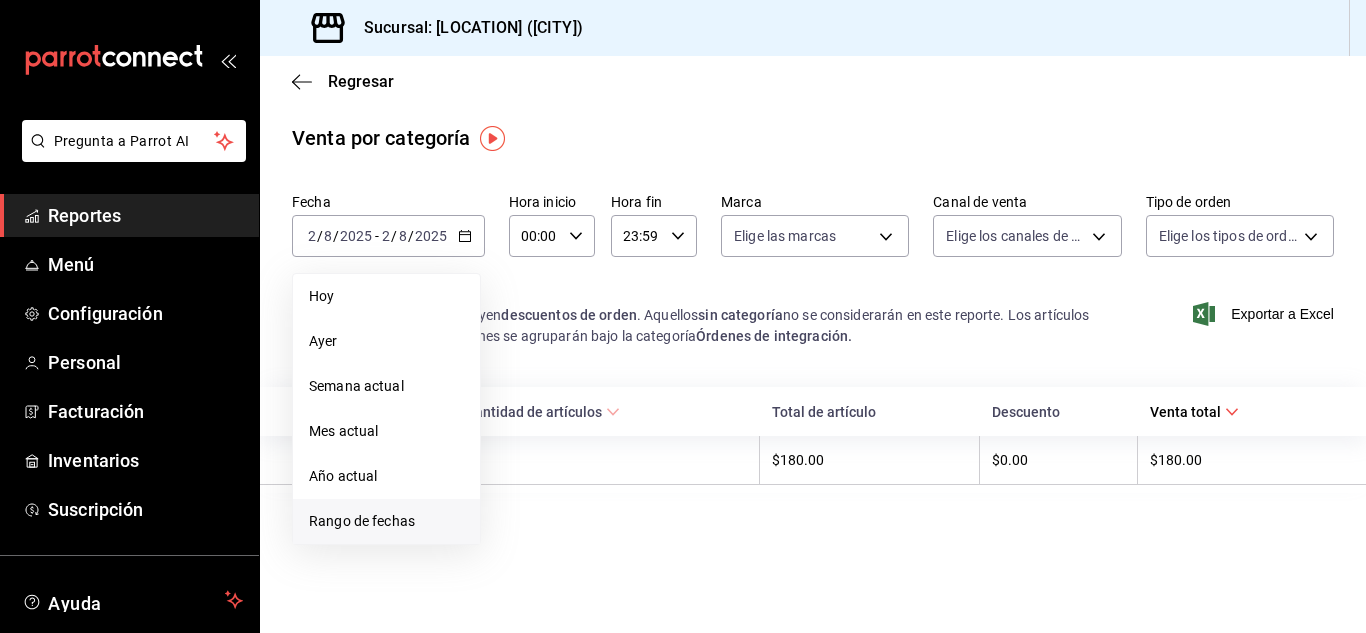 click on "Rango de fechas" at bounding box center (386, 521) 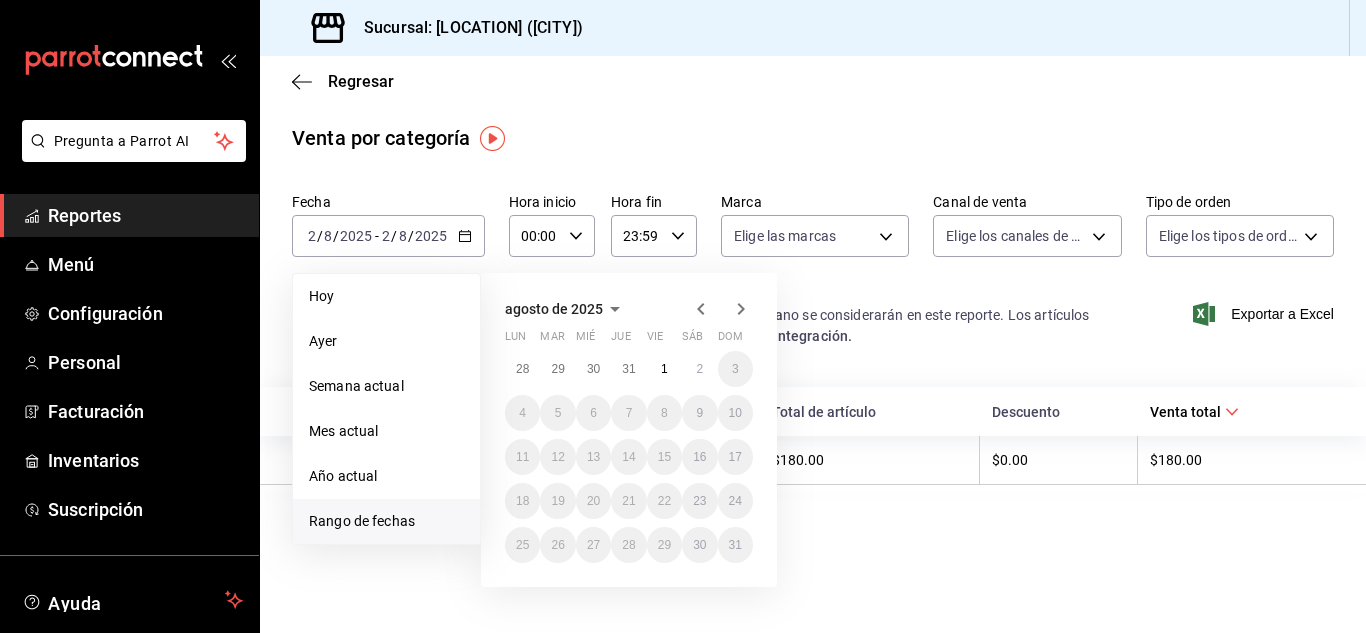click 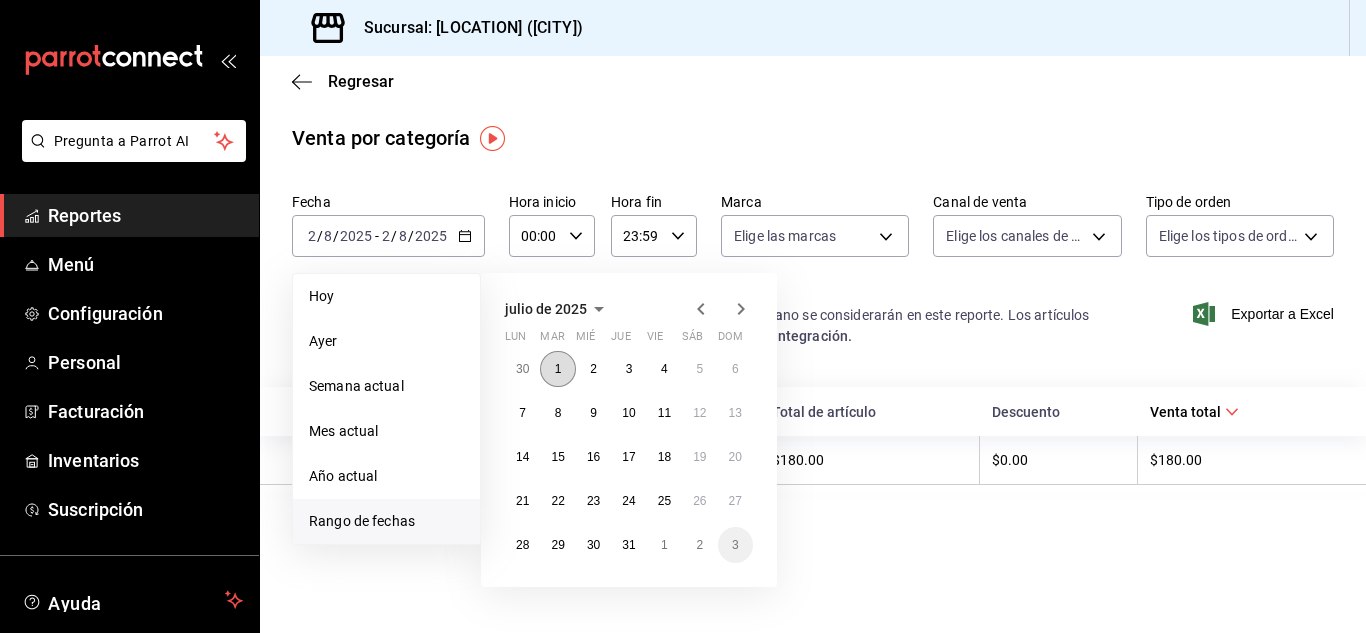 click on "1" at bounding box center [558, 369] 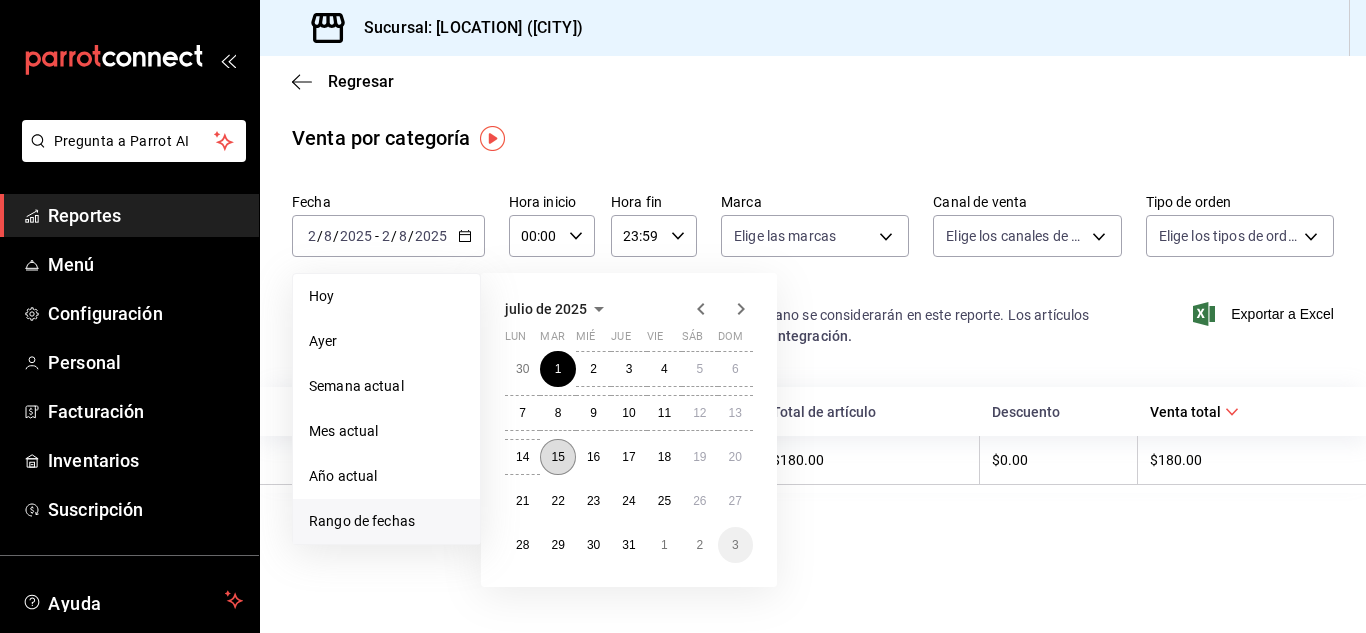 click on "15" at bounding box center (557, 457) 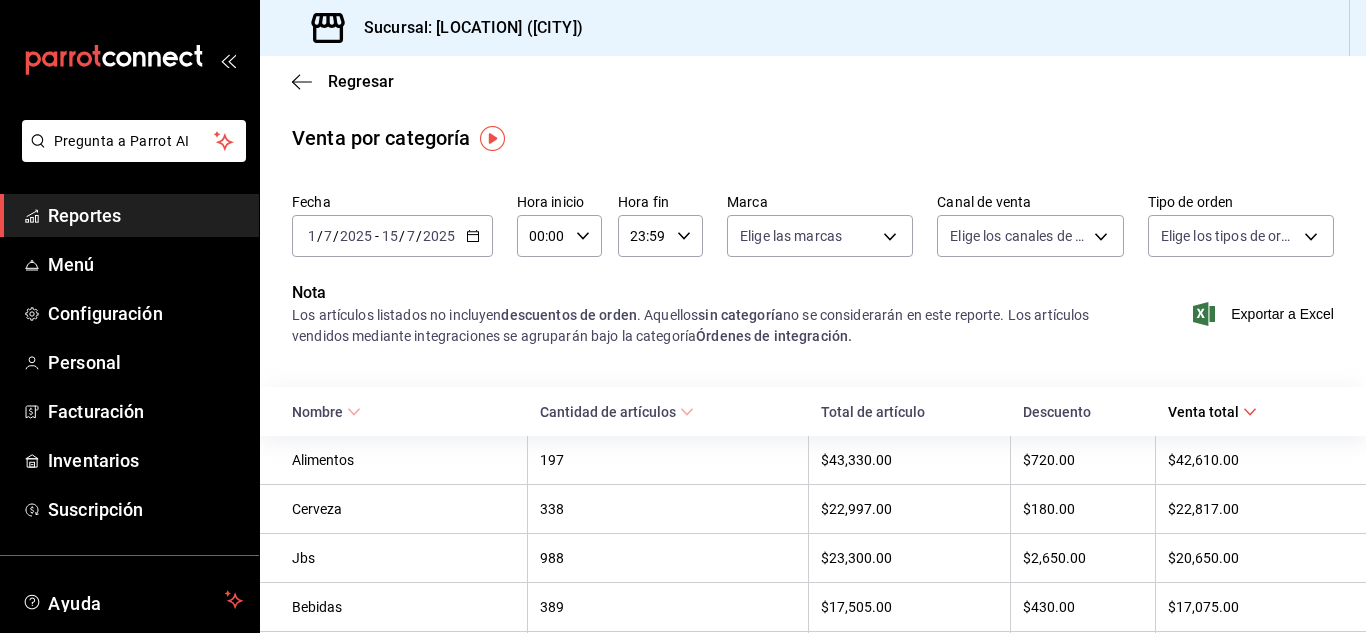 click on "Jbs" at bounding box center [403, 558] 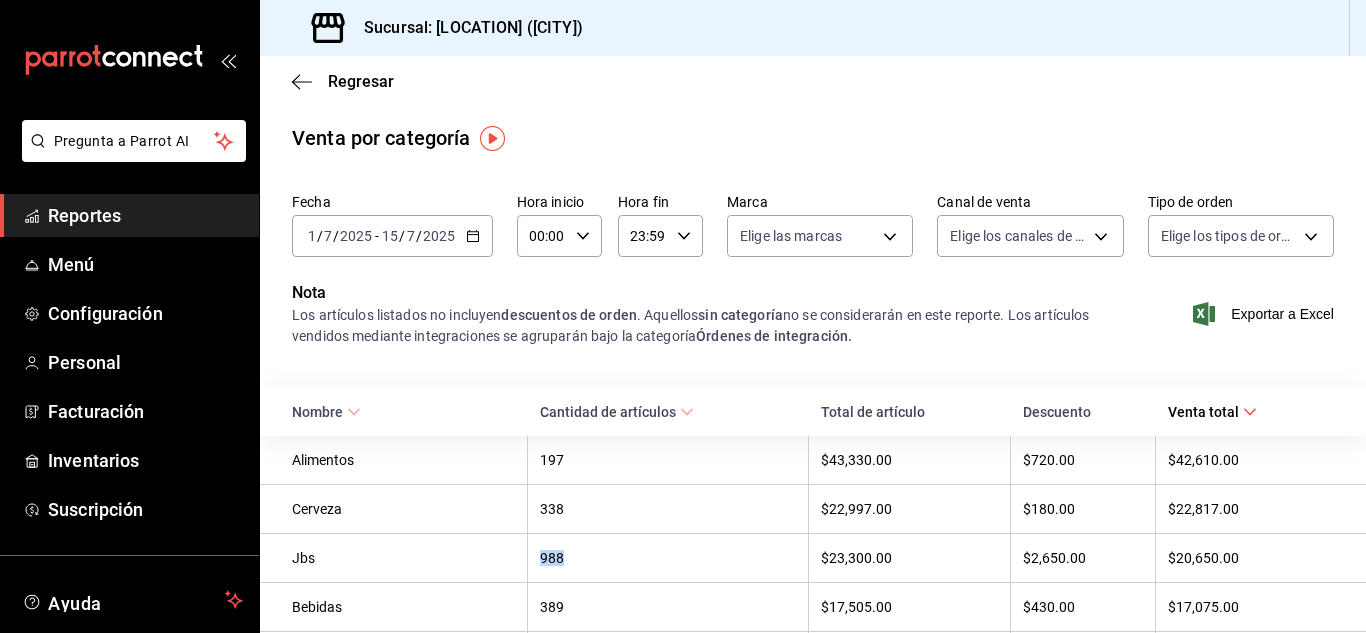click on "988" at bounding box center (668, 558) 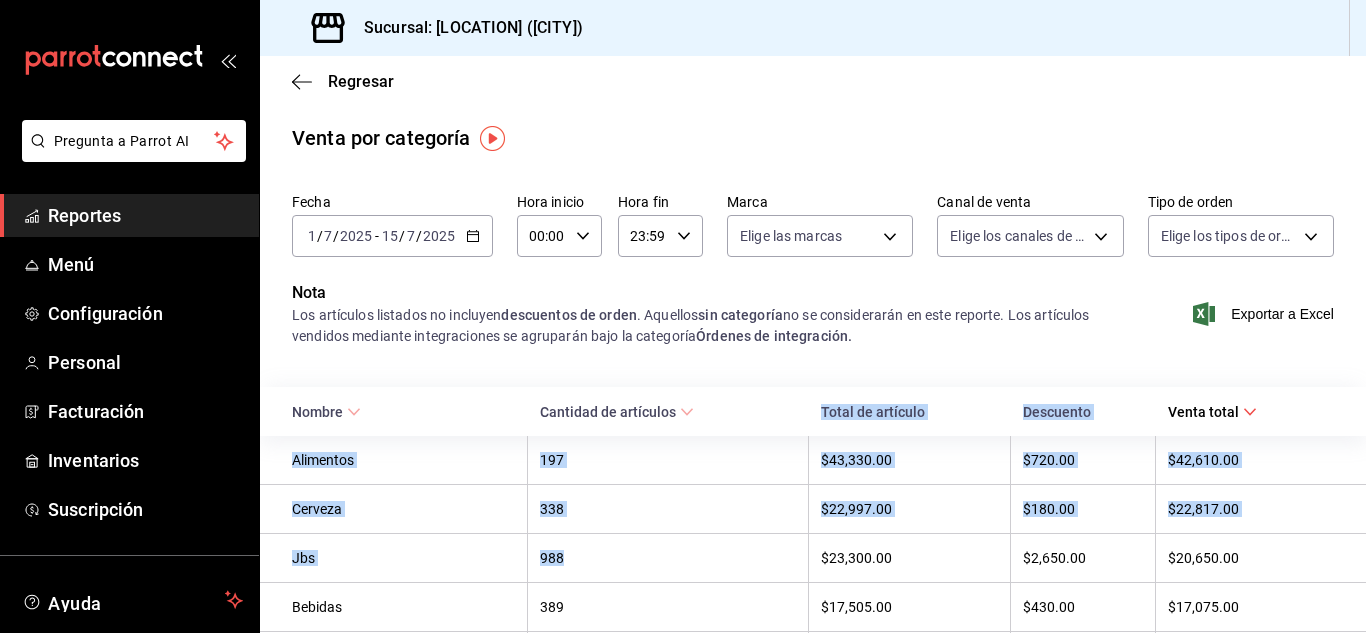 drag, startPoint x: 539, startPoint y: 566, endPoint x: 667, endPoint y: 425, distance: 190.43372 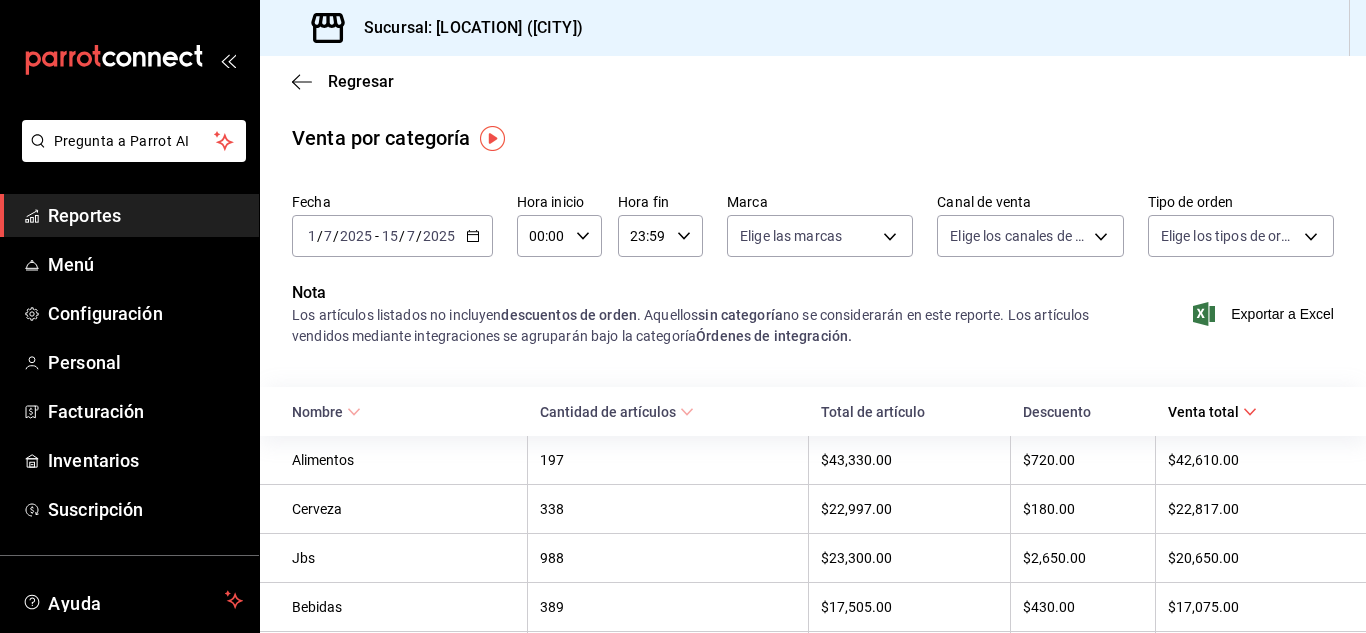 click on "Cantidad de artículos" at bounding box center (668, 411) 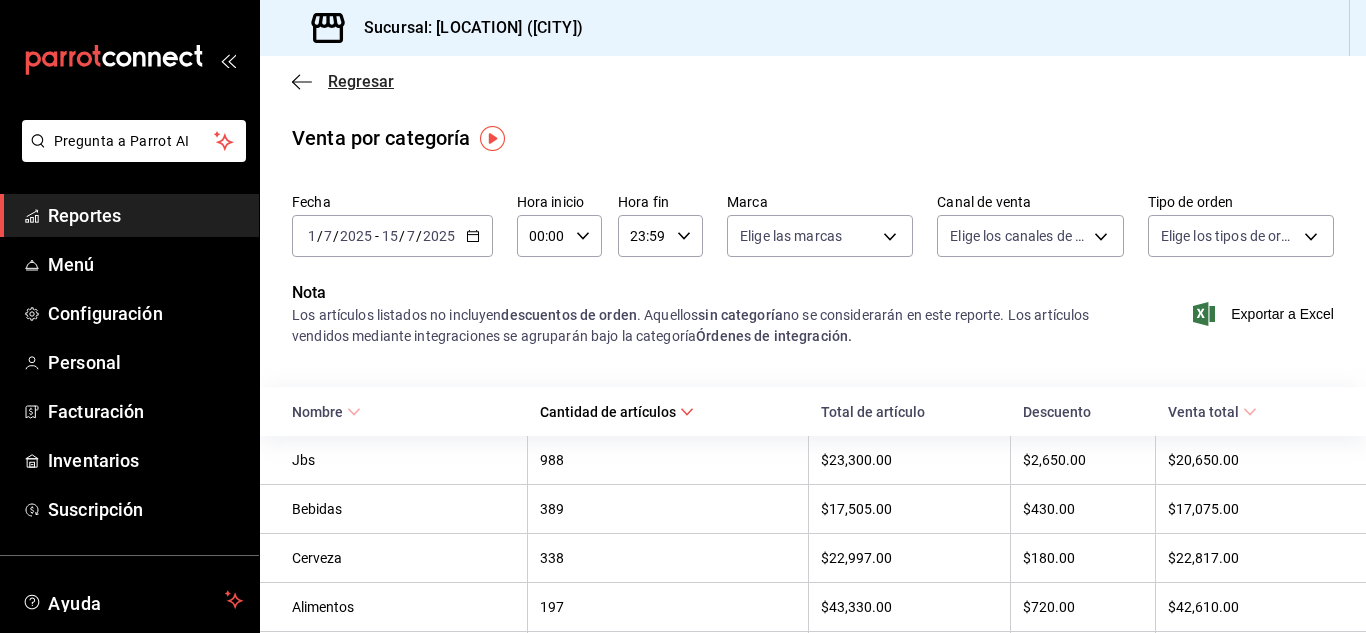click 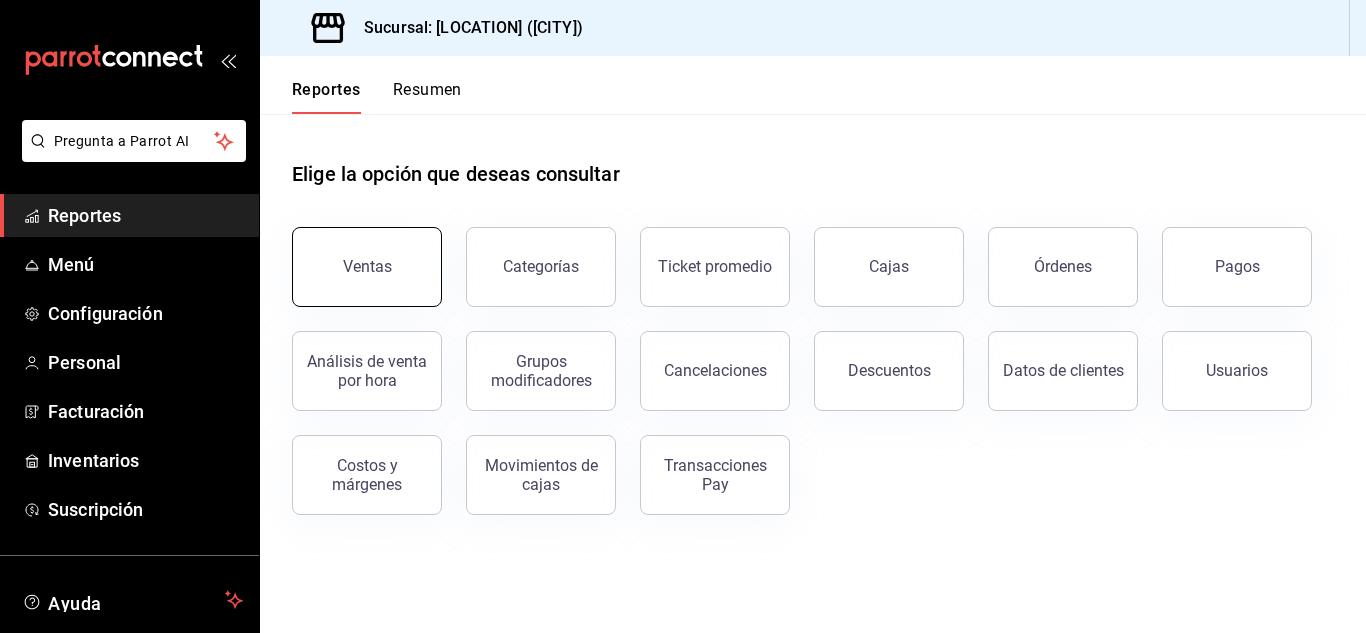 click on "Ventas" at bounding box center [367, 267] 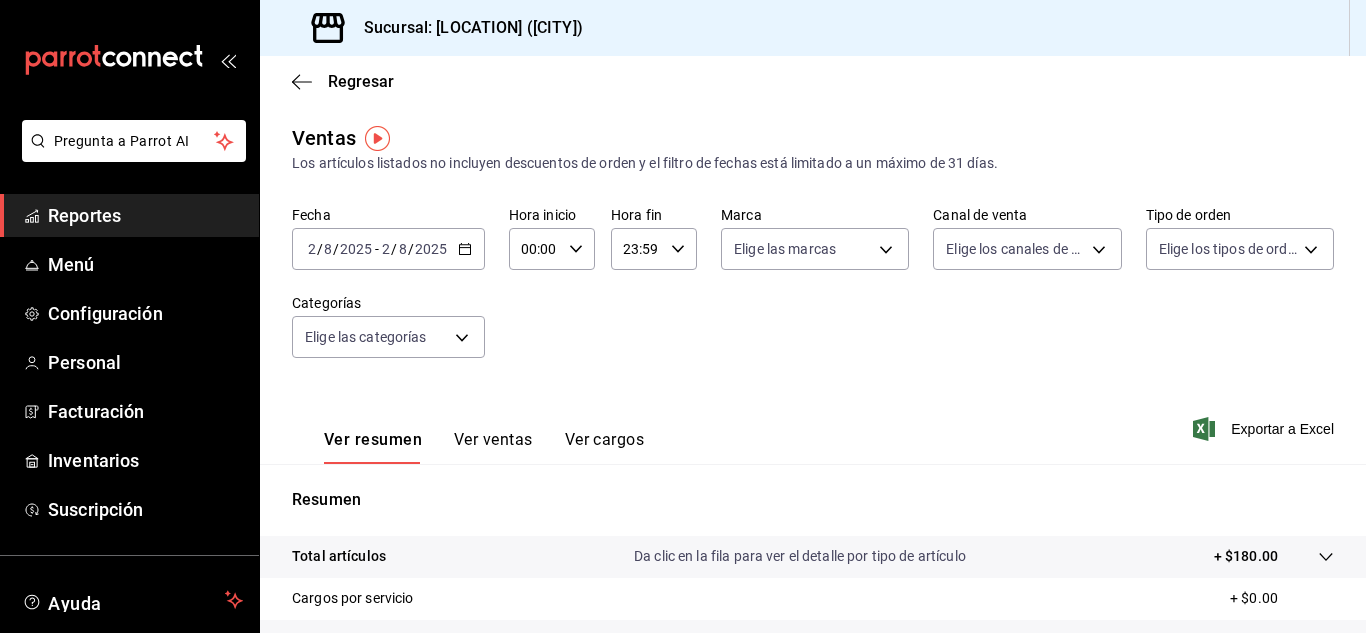 click on "2025" at bounding box center [356, 249] 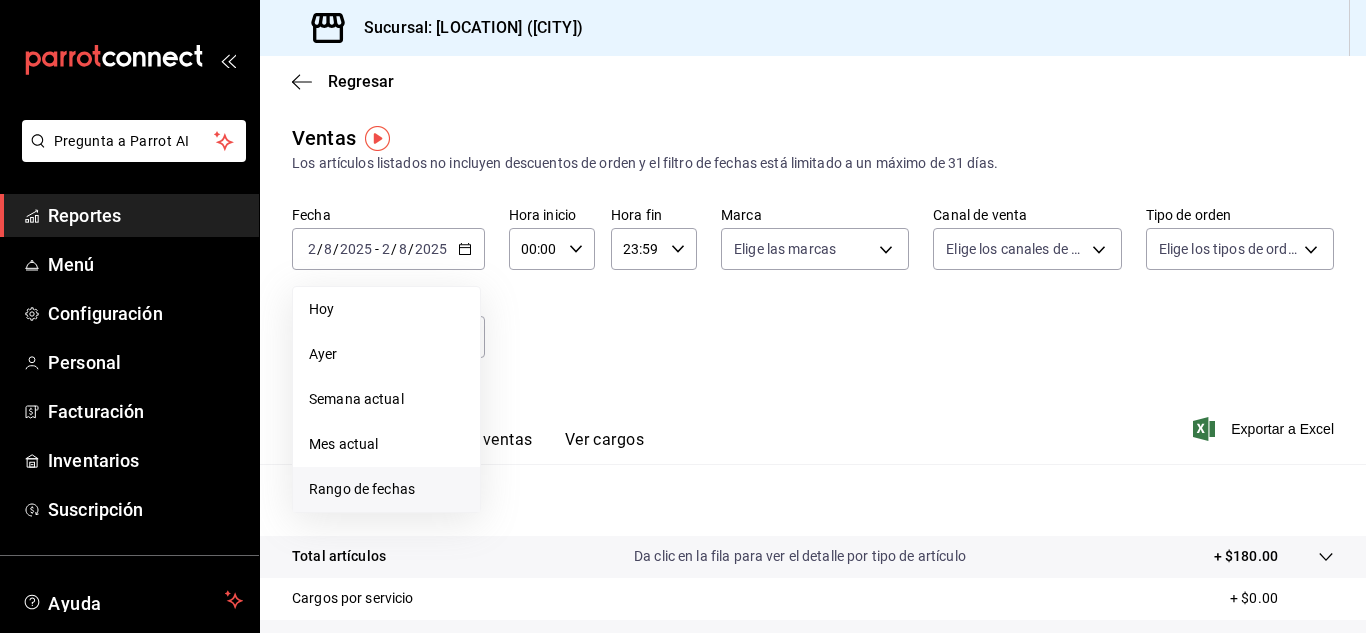 click on "Rango de fechas" at bounding box center (386, 489) 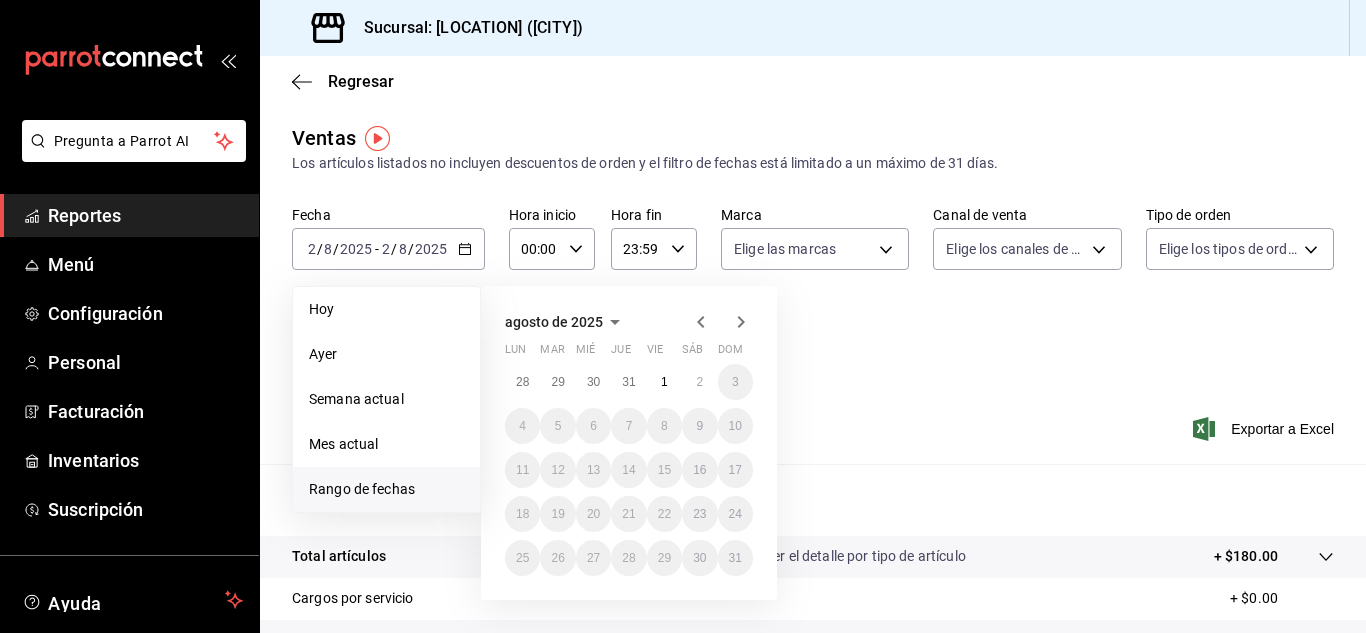 click 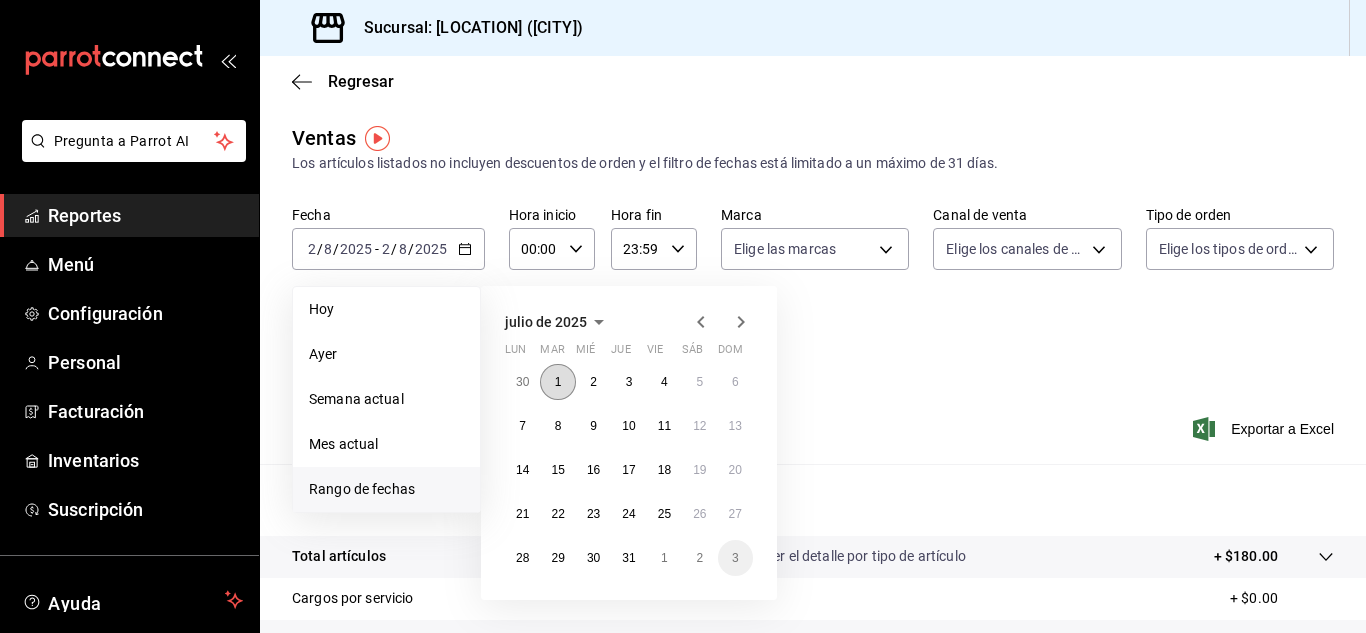 click on "1" at bounding box center [557, 382] 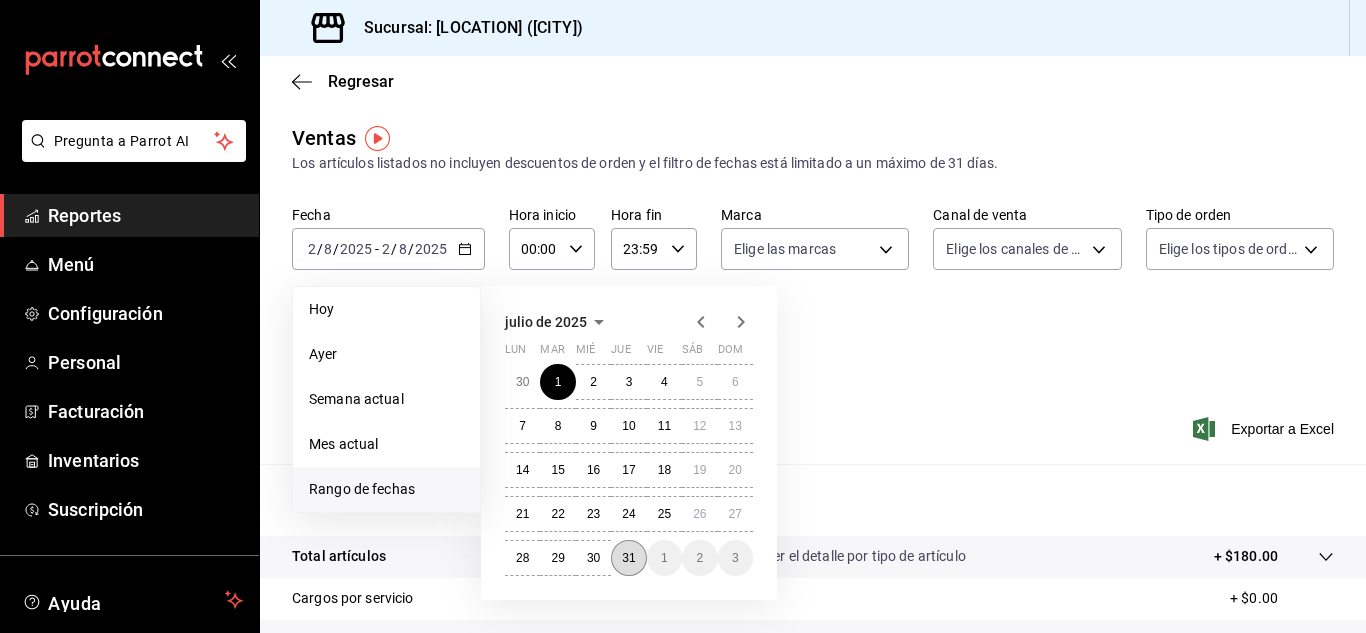 click on "31" at bounding box center [628, 558] 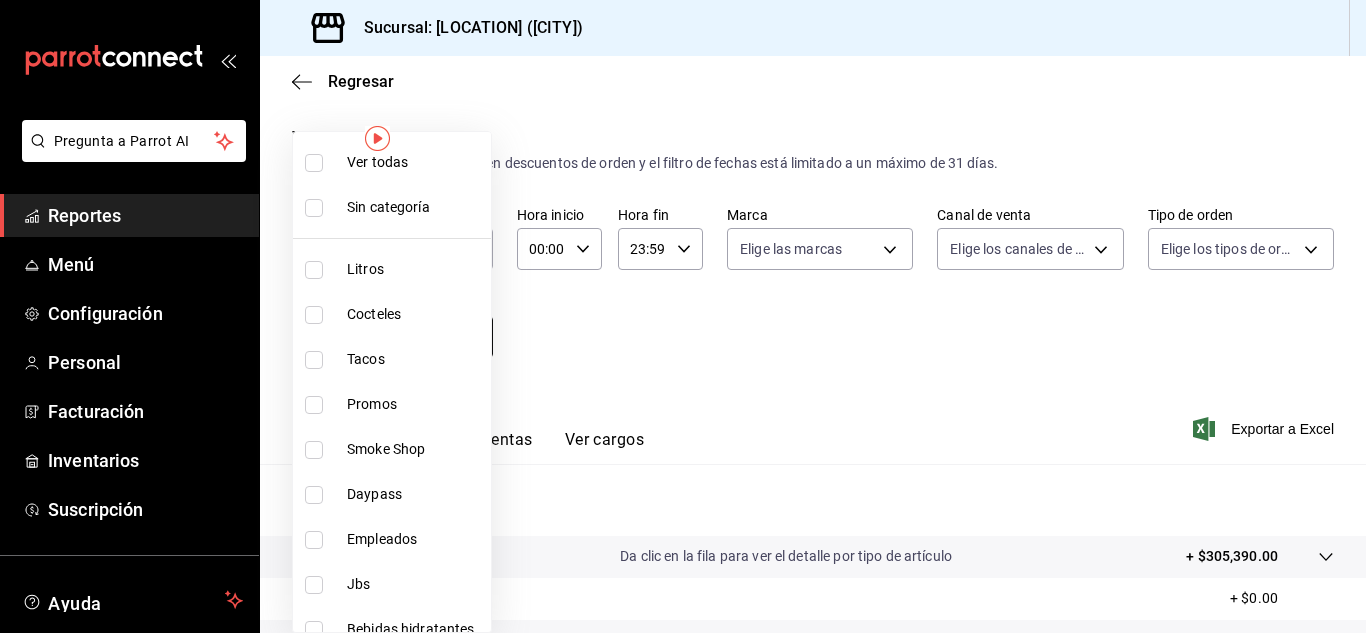 click on "Resumen Total artículos Da clic en la fila para ver el detalle por tipo de artículo + $305,390.00 Cargos por servicio + $0.00 Venta bruta = $305,390.00 Descuentos totales - $8,835.70 Certificados de regalo - $0.00 Venta total = $296,554.30 Impuestos - $40,904.04 Venta neta = $255,650.26 Pregunta a Parrot AI Reportes   Menú   Configuración   Personal   Facturación" at bounding box center [683, 316] 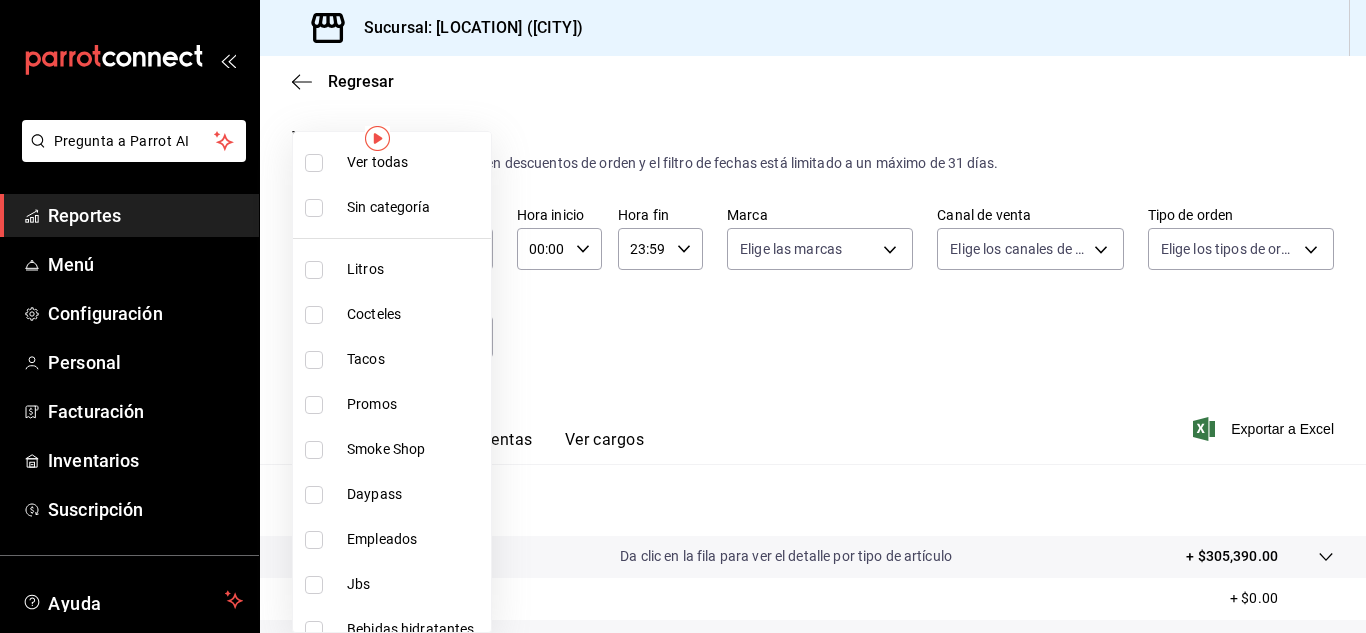 click on "Jbs" at bounding box center (415, 584) 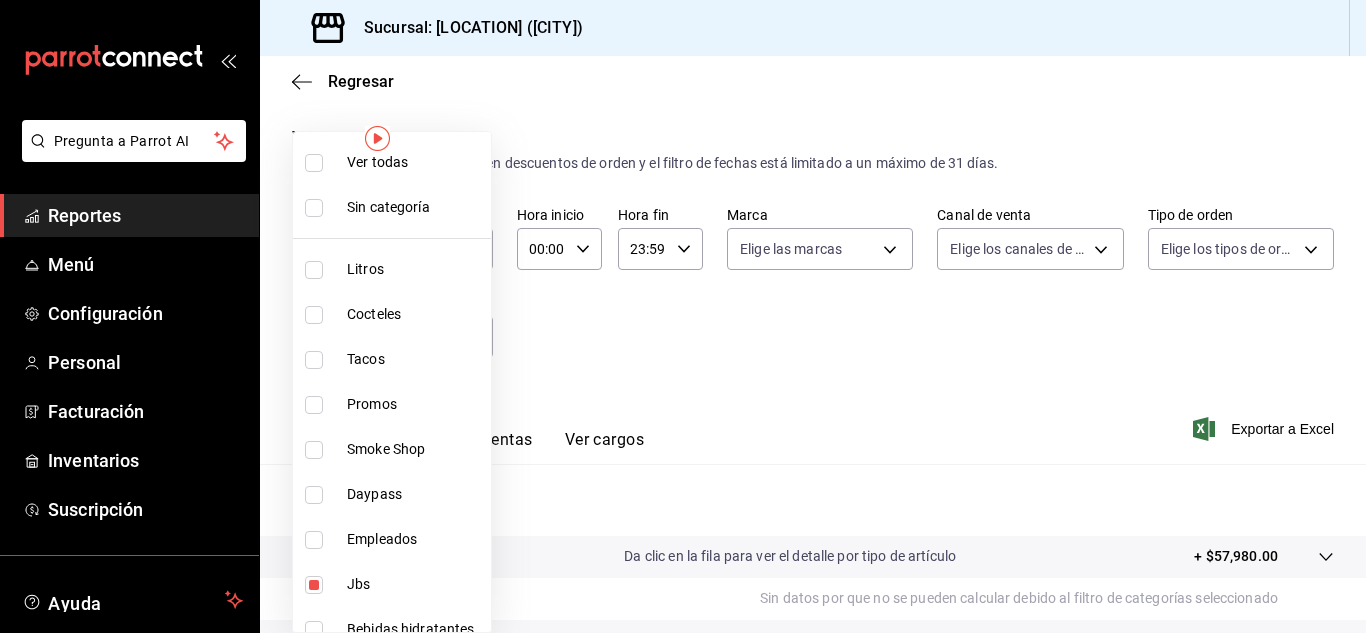 click at bounding box center (683, 316) 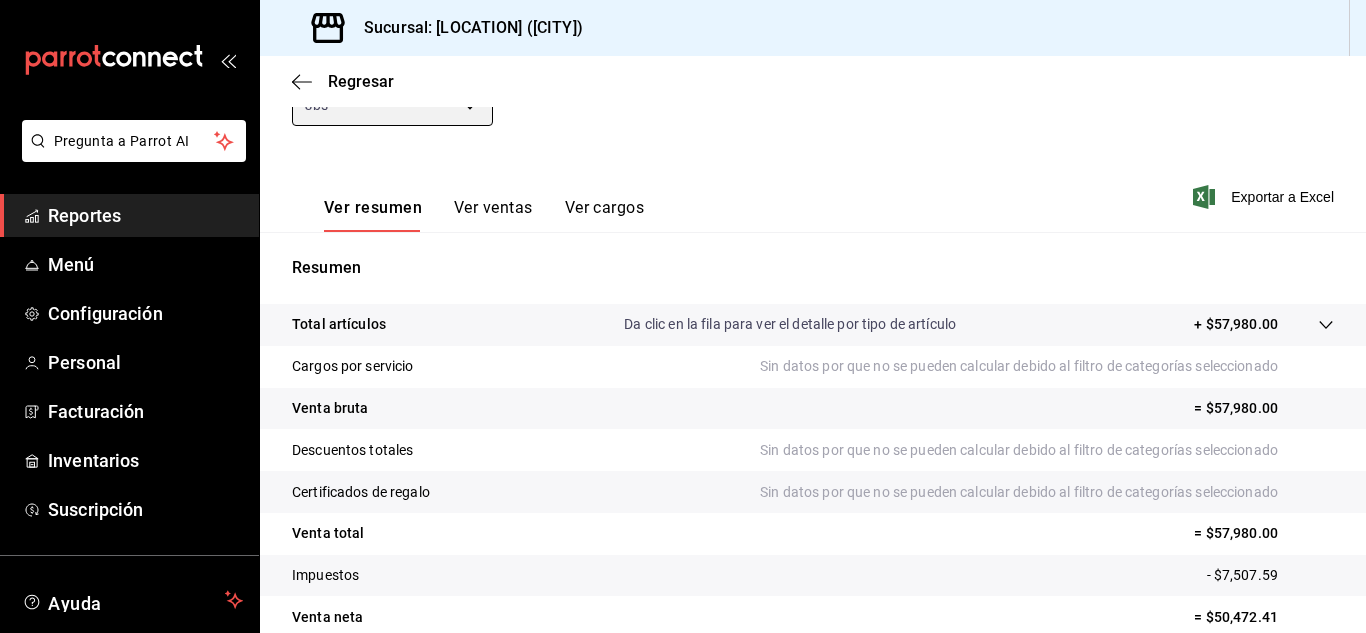 scroll, scrollTop: 325, scrollLeft: 0, axis: vertical 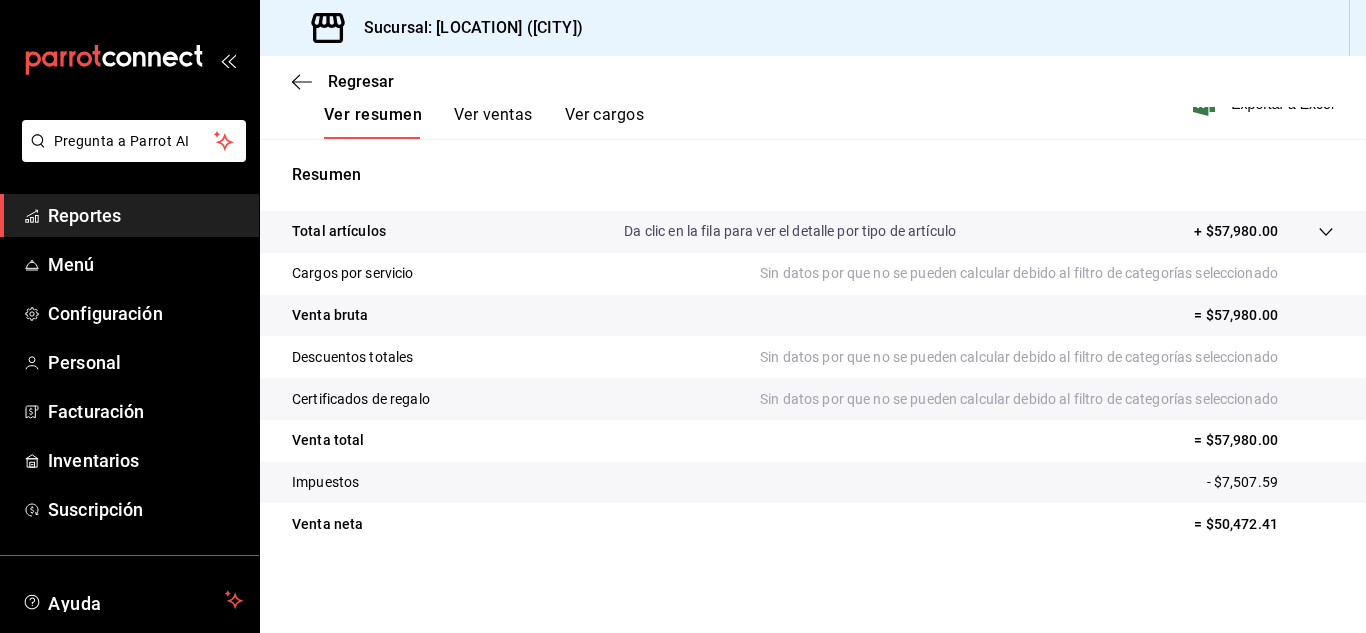 click on "Ver ventas" at bounding box center [493, 122] 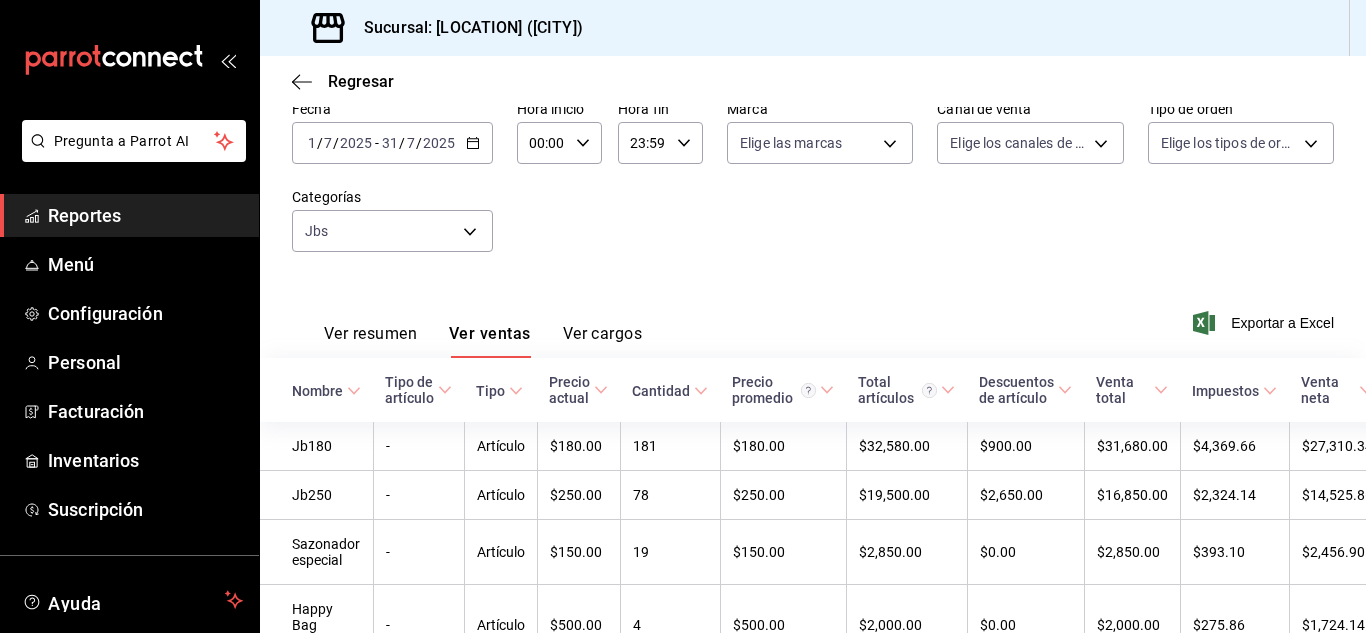 scroll, scrollTop: 318, scrollLeft: 0, axis: vertical 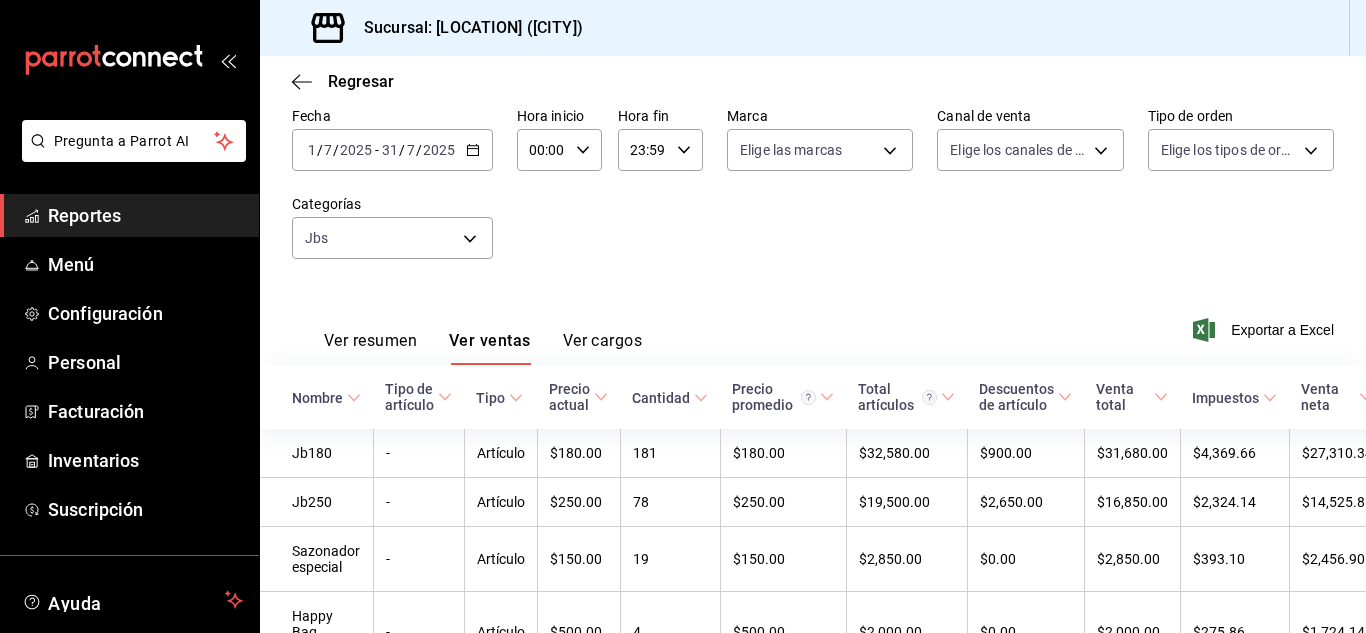 click 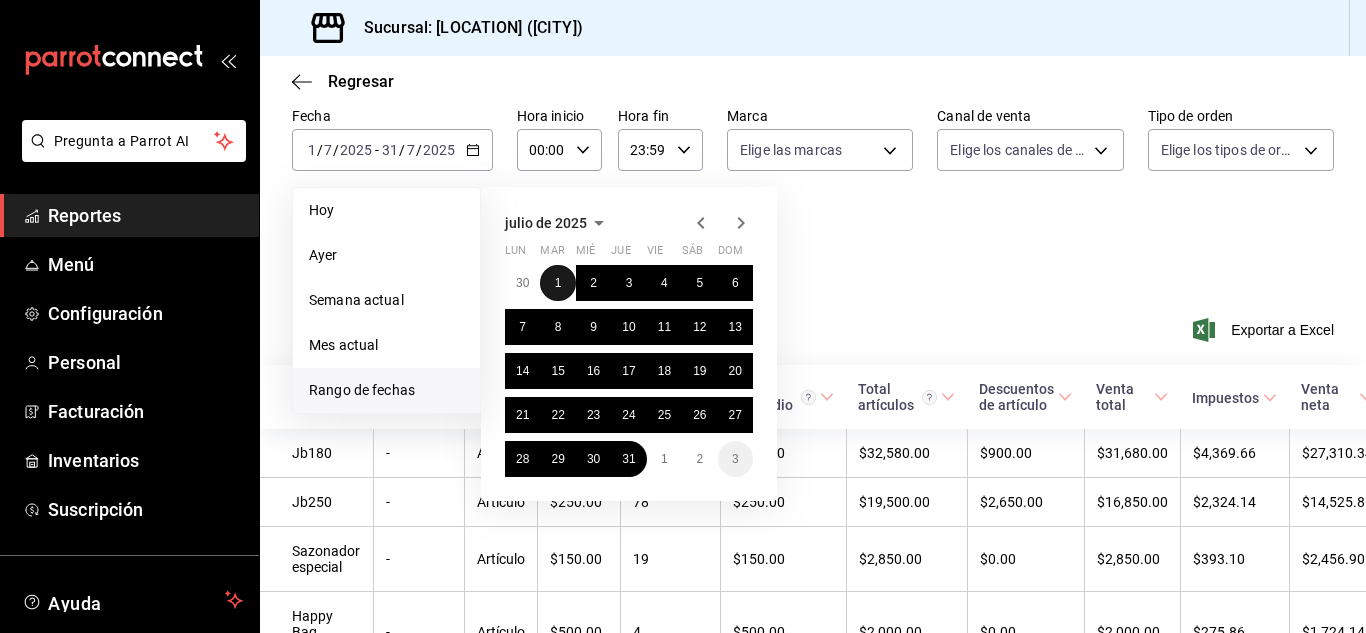 click on "1" at bounding box center [557, 283] 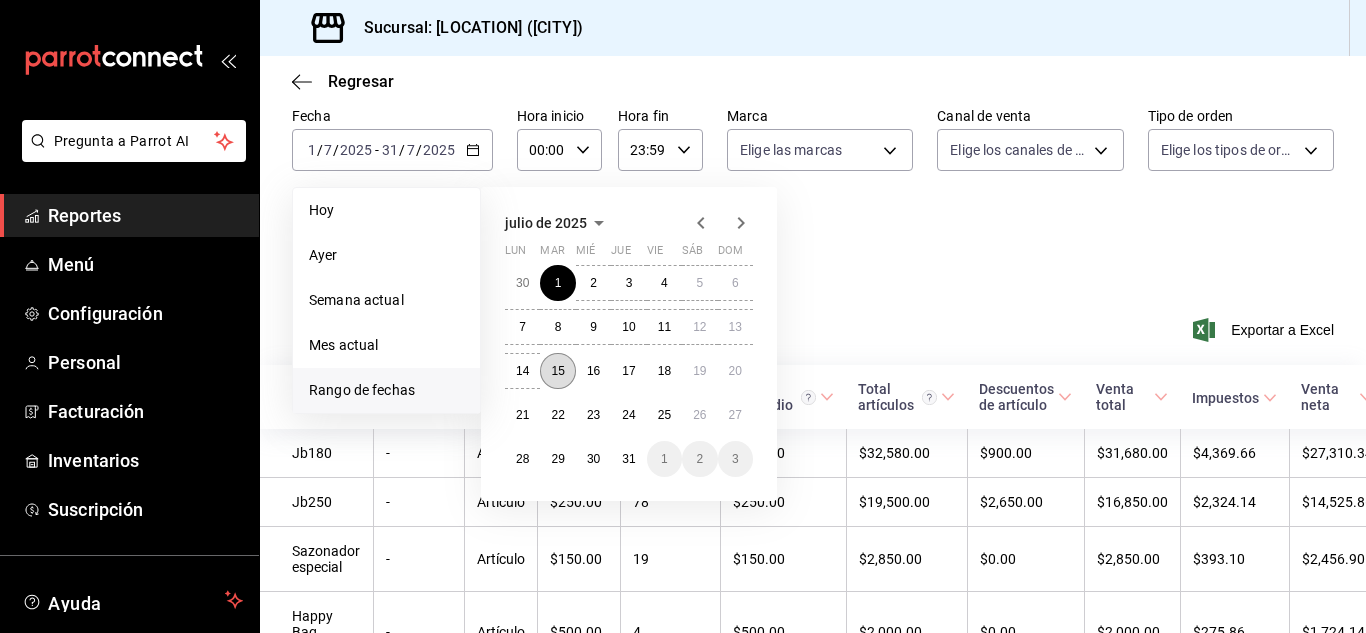 click on "15" at bounding box center (557, 371) 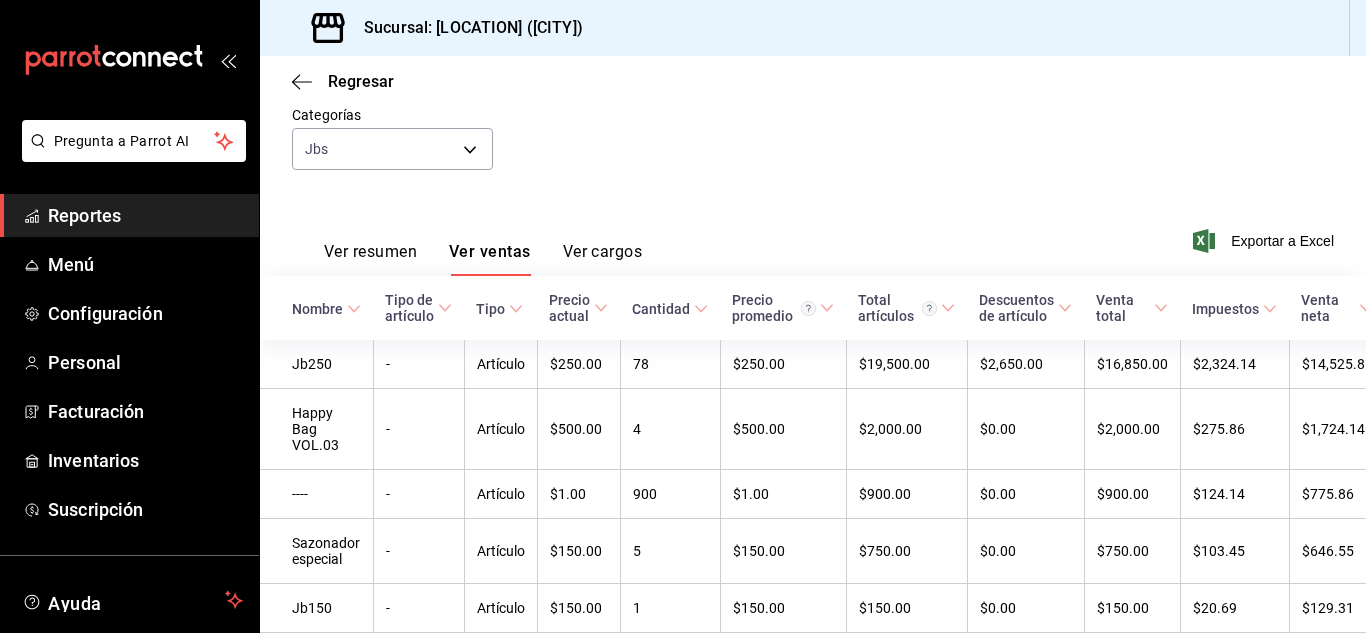 scroll, scrollTop: 268, scrollLeft: 0, axis: vertical 